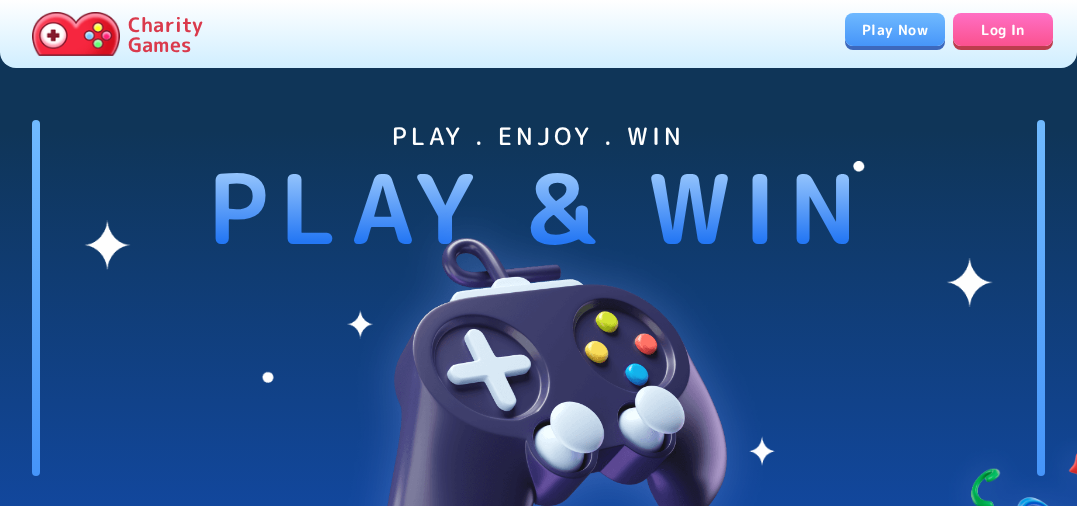scroll, scrollTop: 0, scrollLeft: 0, axis: both 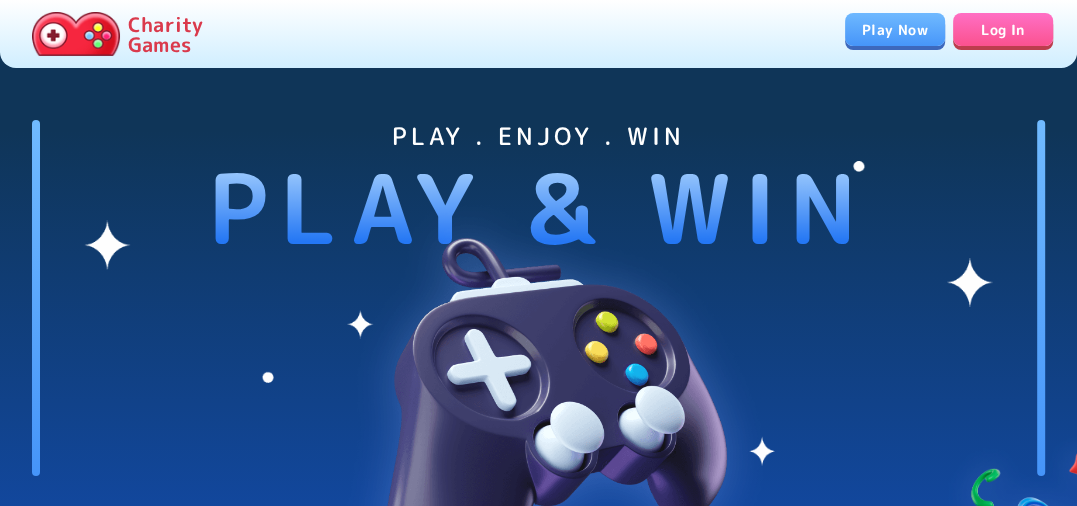click on "Play Now" at bounding box center [895, 29] 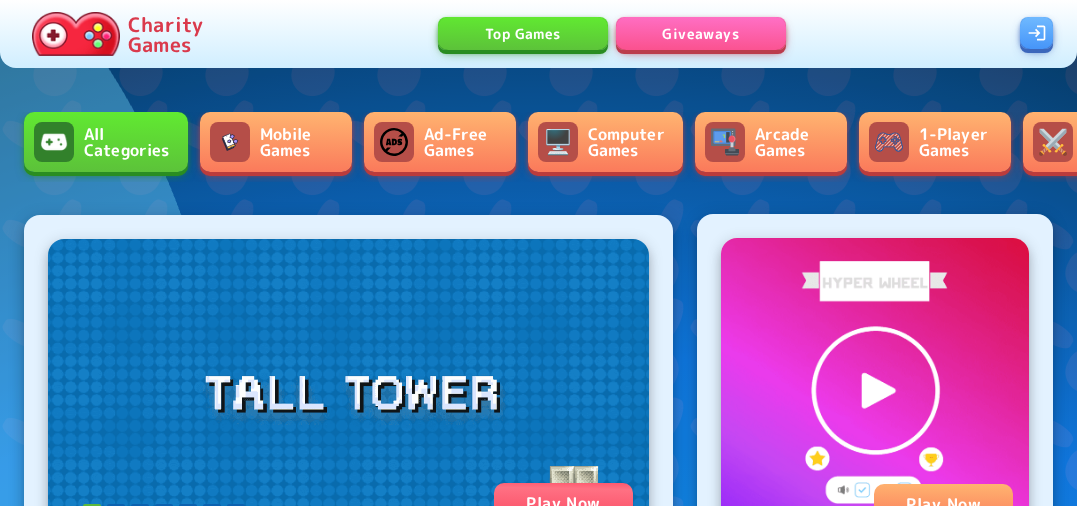 scroll, scrollTop: 0, scrollLeft: 0, axis: both 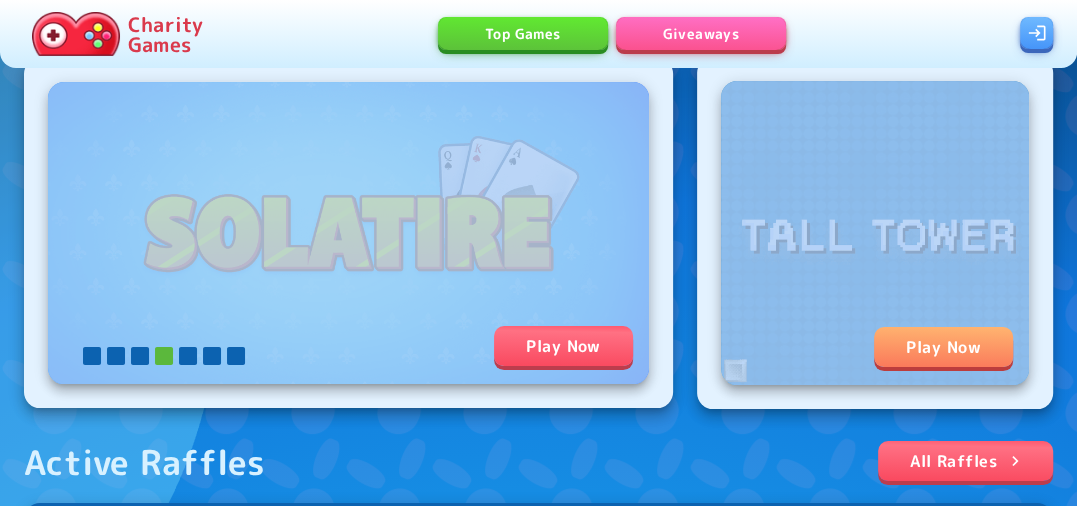 drag, startPoint x: 1068, startPoint y: 74, endPoint x: 1058, endPoint y: 2, distance: 72.691124 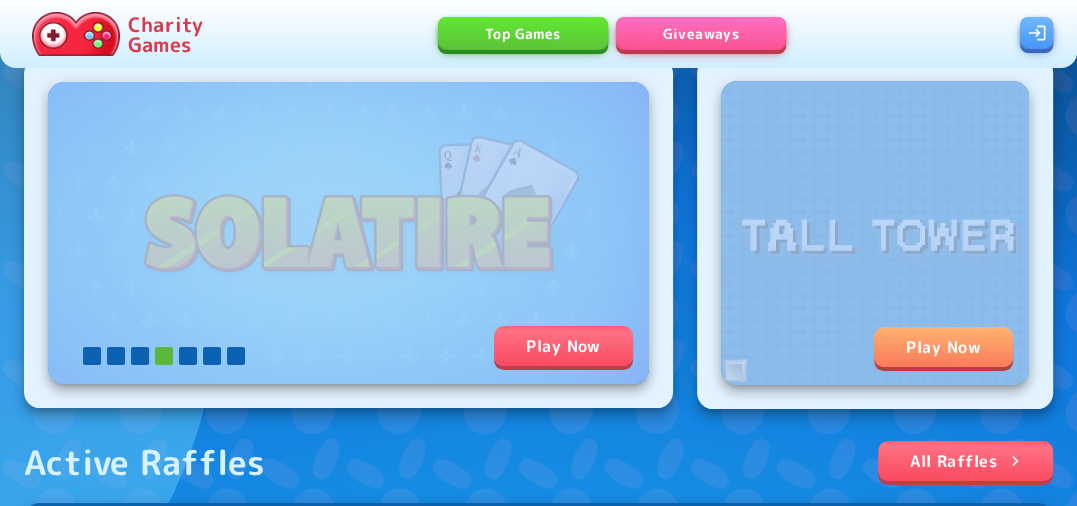 click on "Top Games" at bounding box center (523, 33) 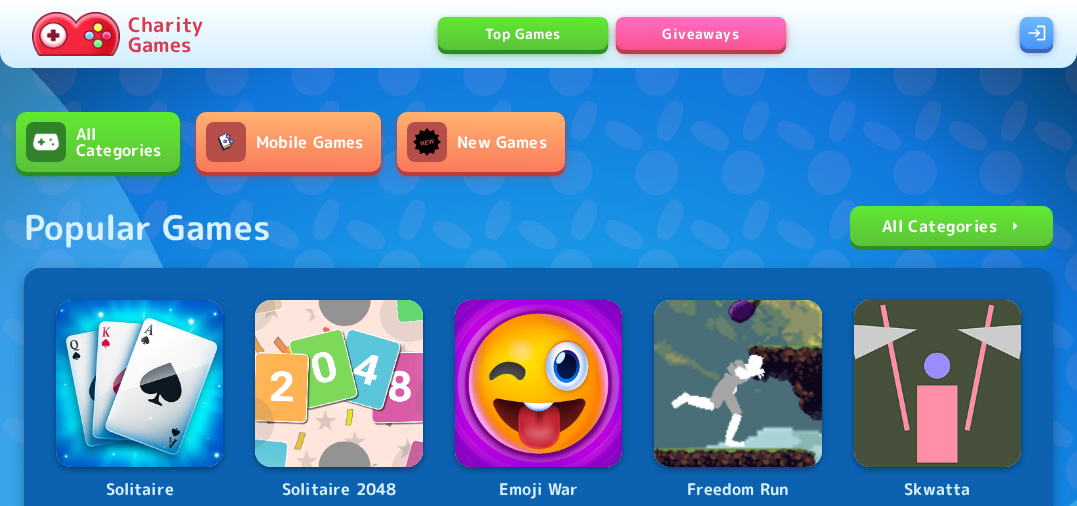 scroll, scrollTop: 0, scrollLeft: 0, axis: both 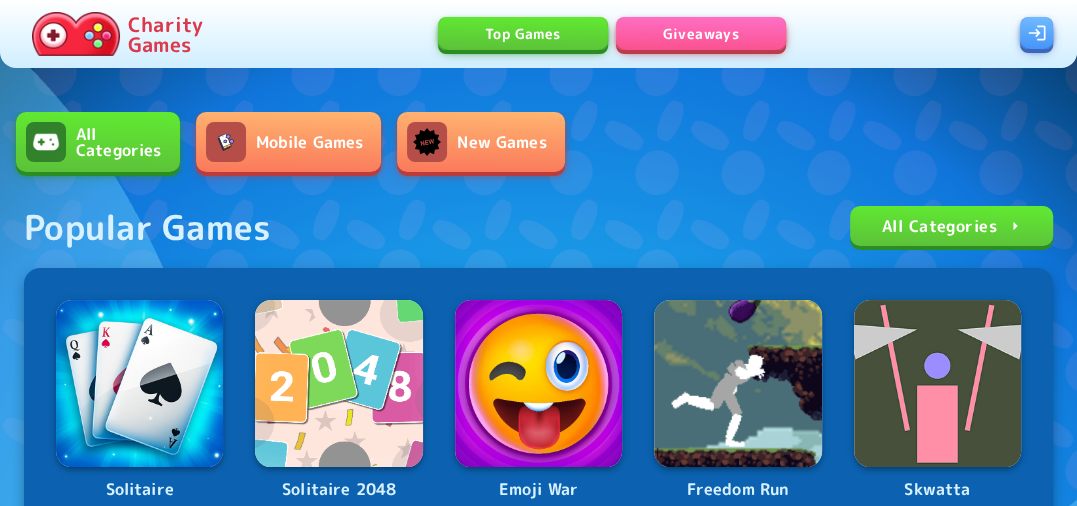 click on "New Games" at bounding box center [480, 142] 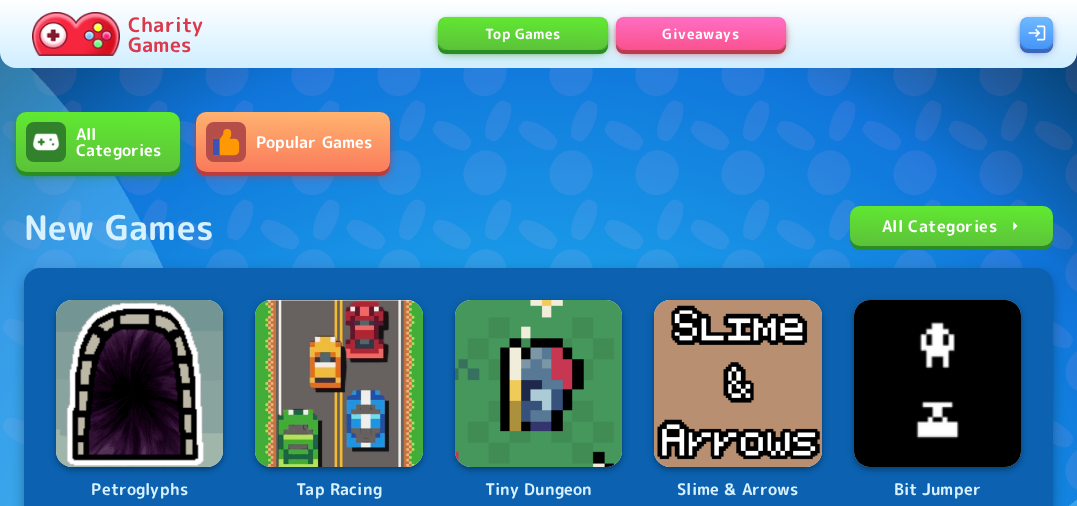 scroll, scrollTop: 0, scrollLeft: 0, axis: both 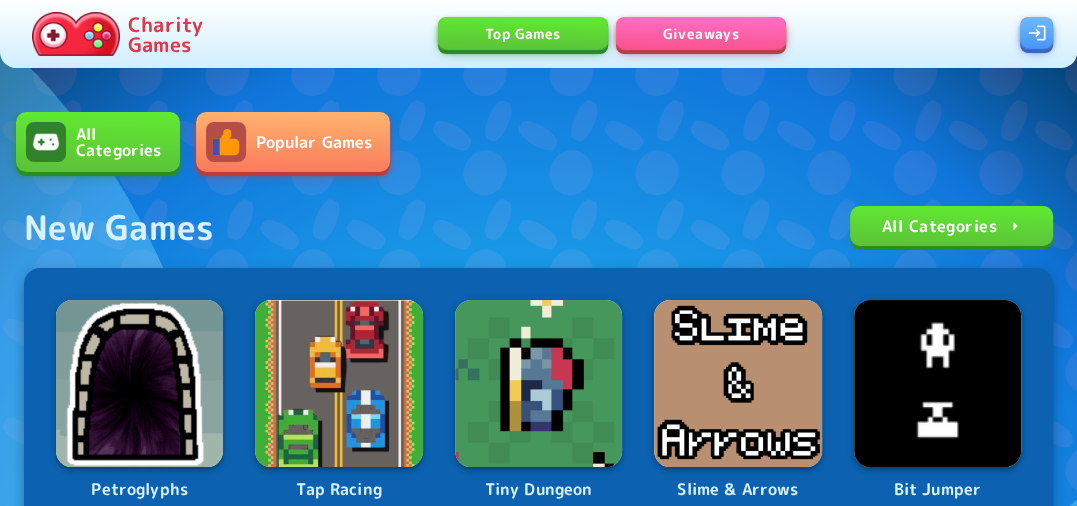 click on "All Categories" at bounding box center (951, 226) 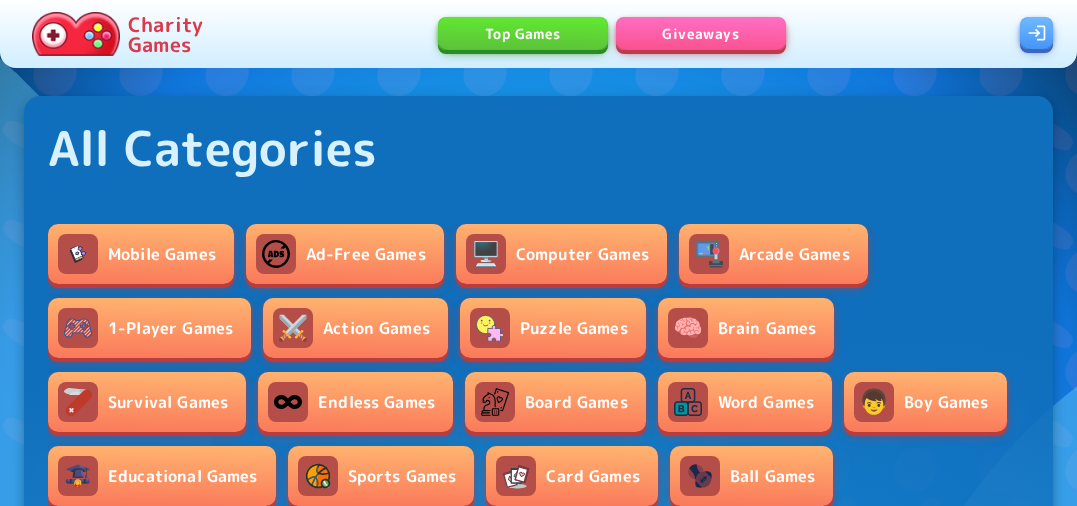 scroll, scrollTop: 0, scrollLeft: 0, axis: both 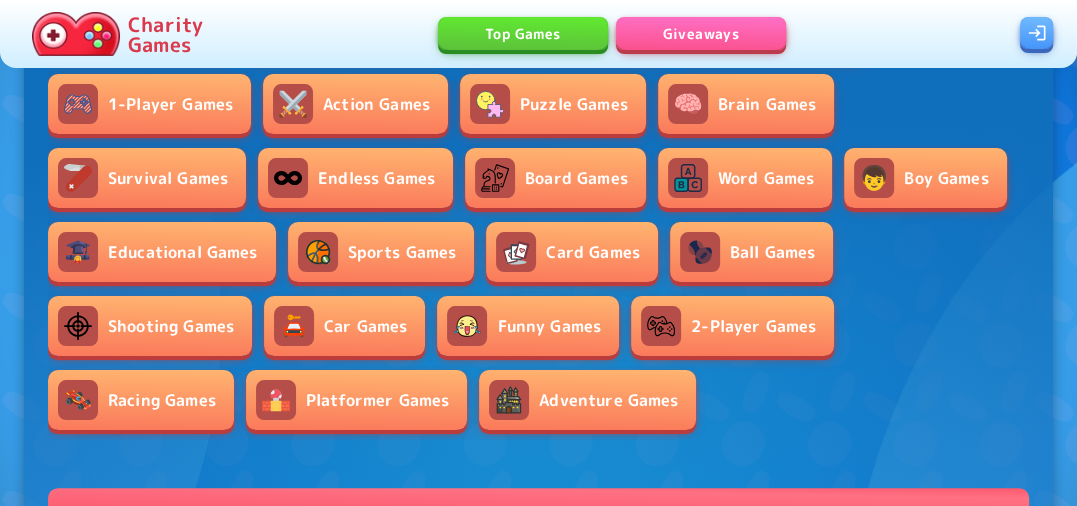 click on "Shooting Games" at bounding box center [150, 326] 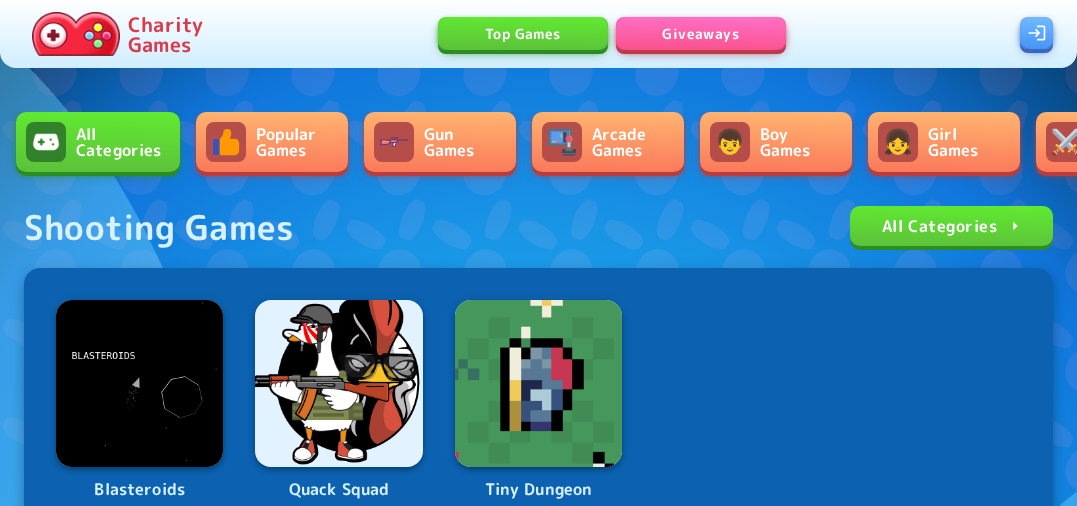 scroll, scrollTop: 0, scrollLeft: 0, axis: both 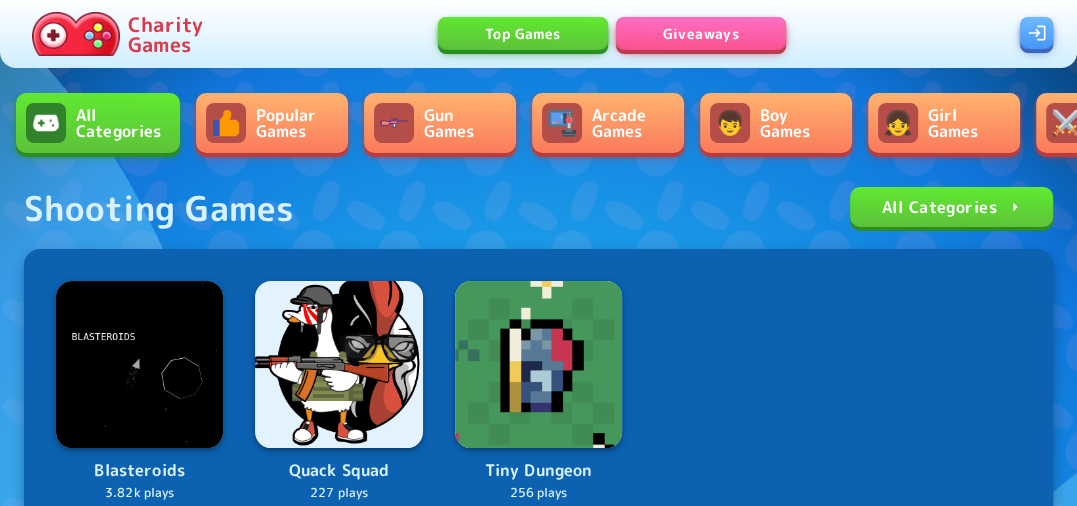 click on "Gun Games" at bounding box center (440, 123) 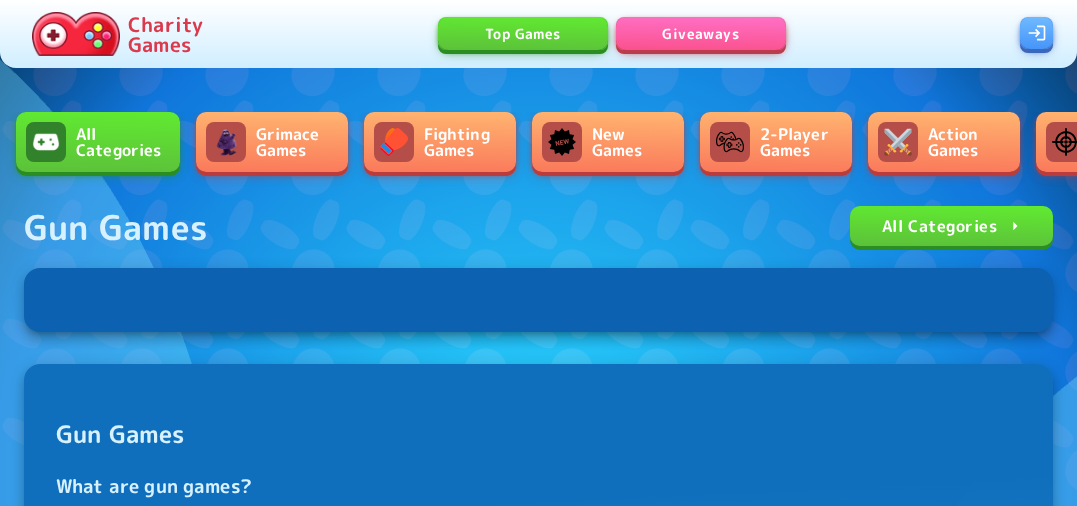 scroll, scrollTop: 0, scrollLeft: 0, axis: both 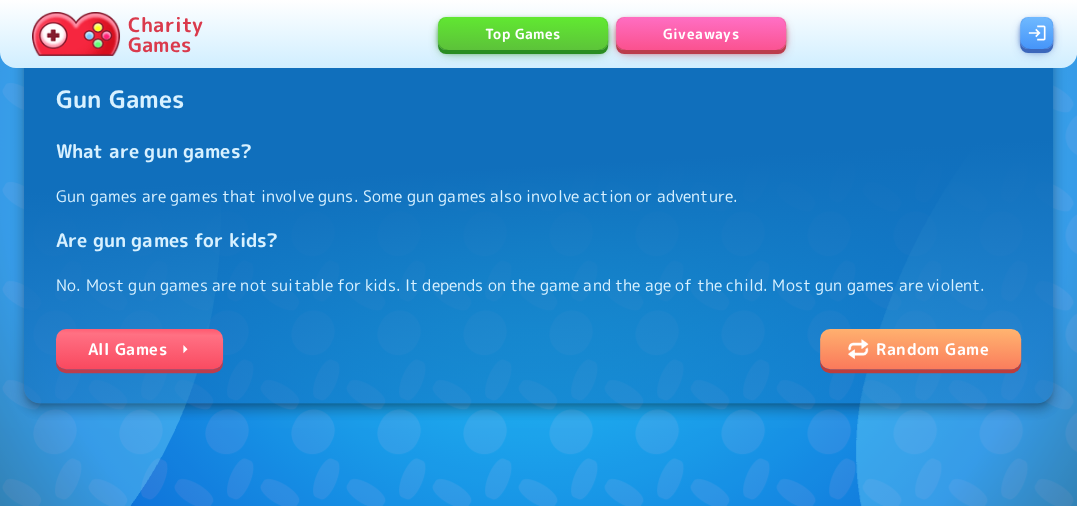 click on "Random Game" at bounding box center (920, 349) 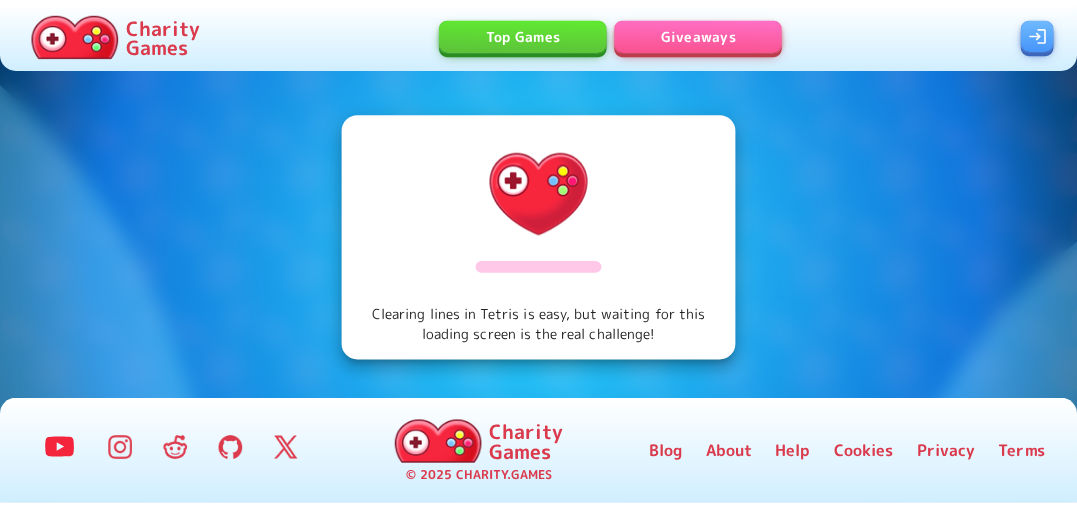 scroll, scrollTop: 0, scrollLeft: 0, axis: both 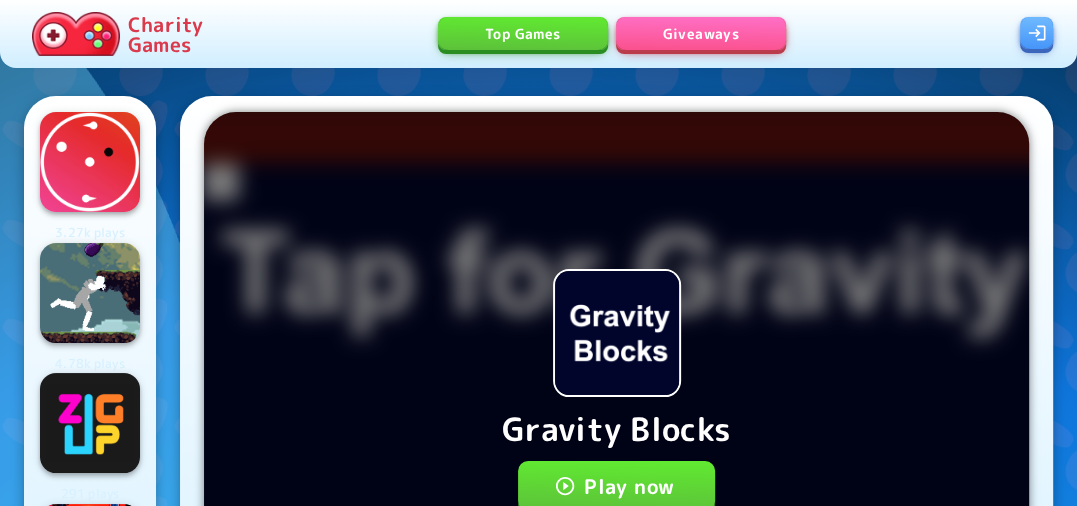 click at bounding box center [1036, 33] 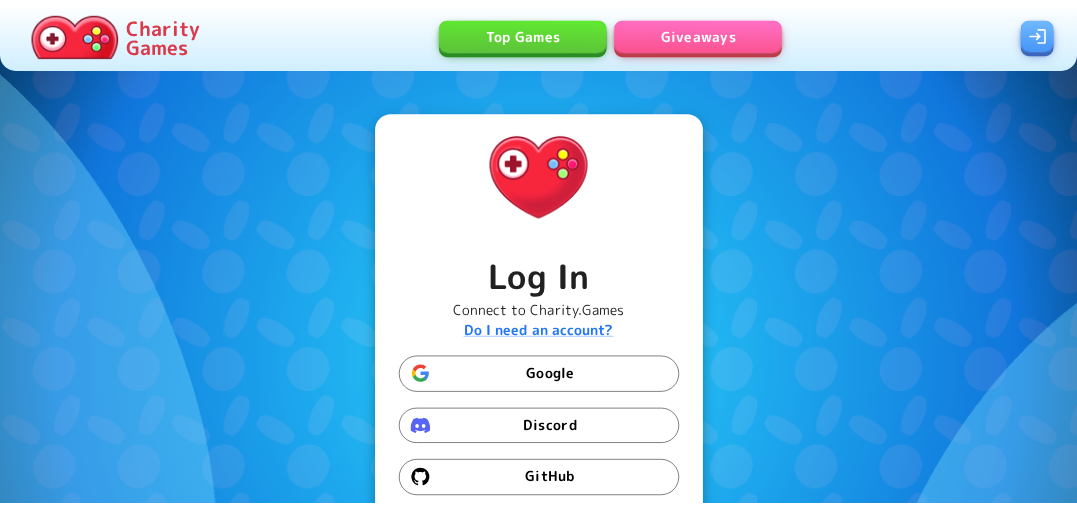 scroll, scrollTop: 0, scrollLeft: 0, axis: both 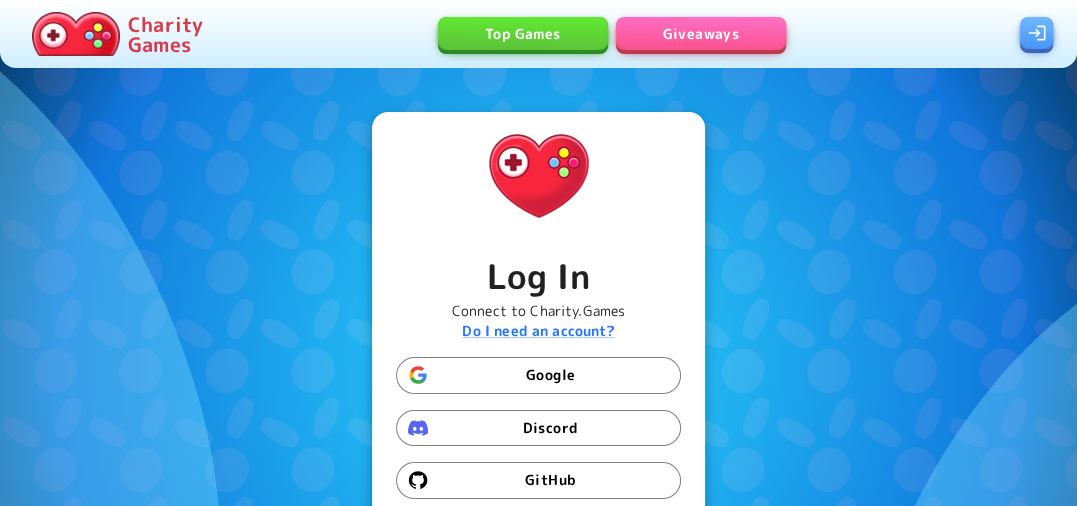 click on "Top Games" at bounding box center [523, 33] 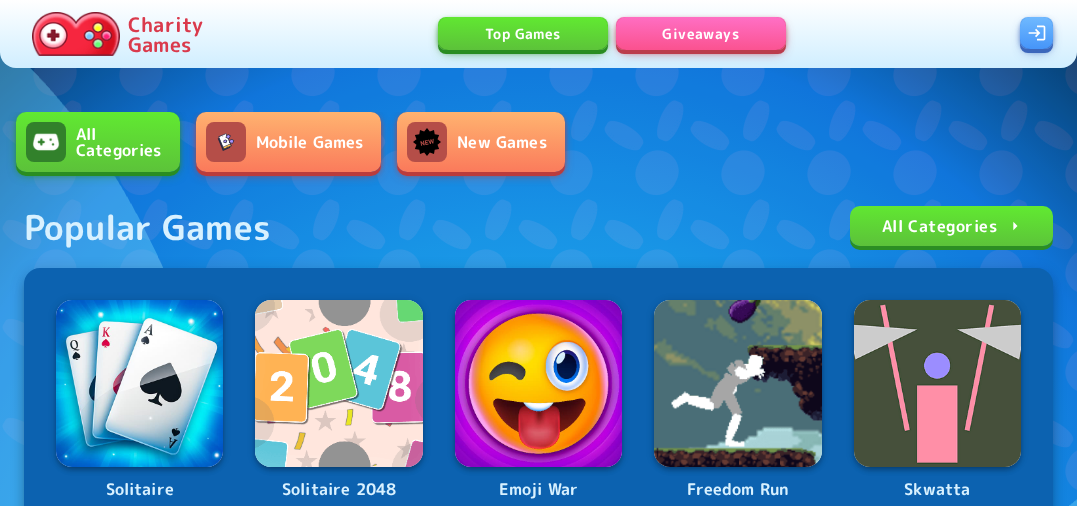 scroll, scrollTop: 0, scrollLeft: 0, axis: both 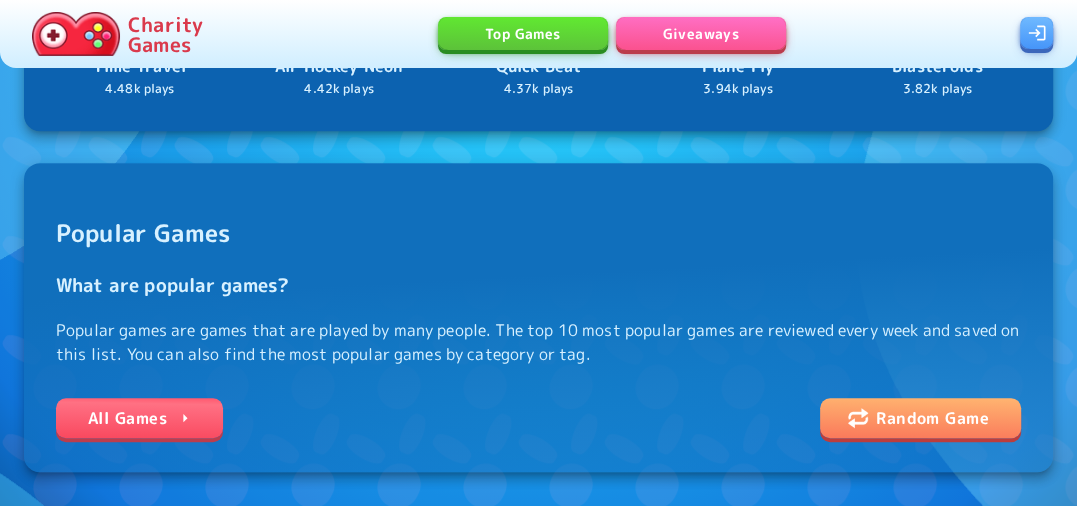 click 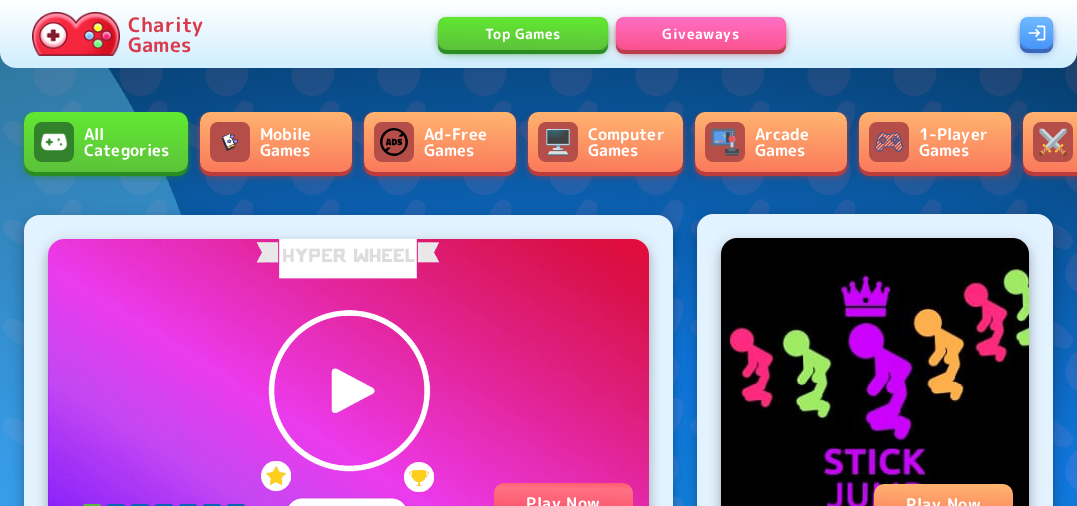 scroll, scrollTop: 0, scrollLeft: 0, axis: both 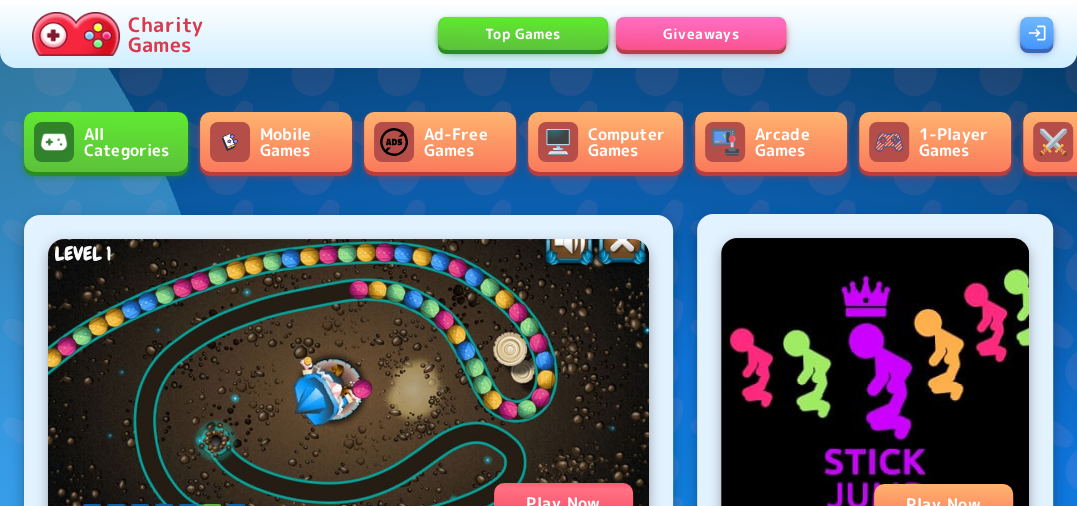drag, startPoint x: 979, startPoint y: 191, endPoint x: 853, endPoint y: 167, distance: 128.26535 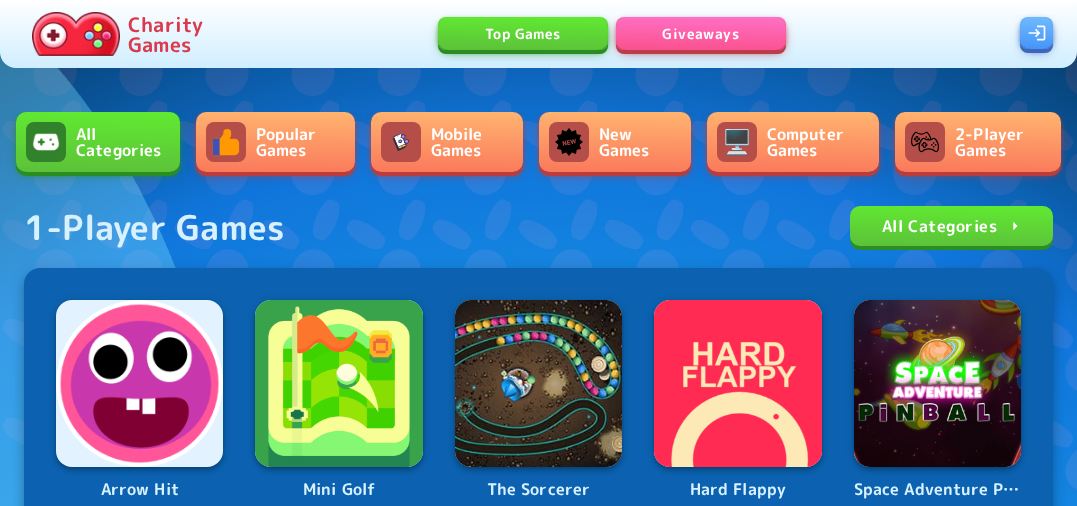 scroll, scrollTop: 0, scrollLeft: 0, axis: both 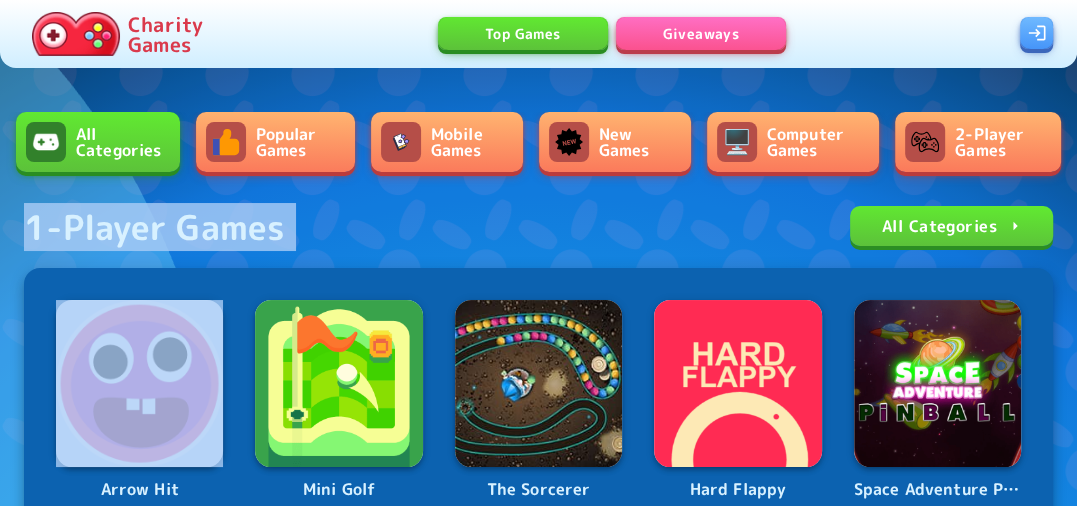 drag, startPoint x: 800, startPoint y: 205, endPoint x: 660, endPoint y: 207, distance: 140.01428 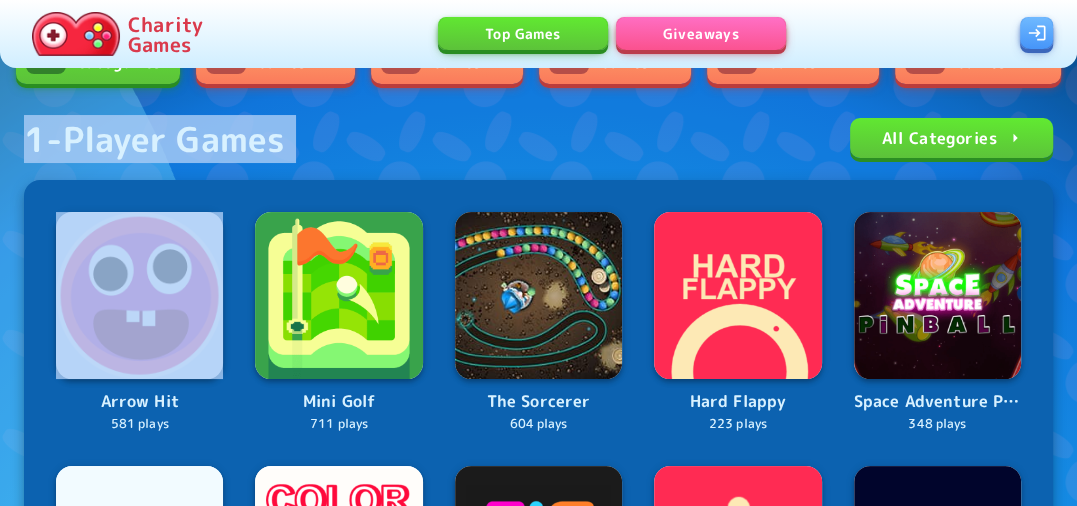 scroll, scrollTop: 0, scrollLeft: 0, axis: both 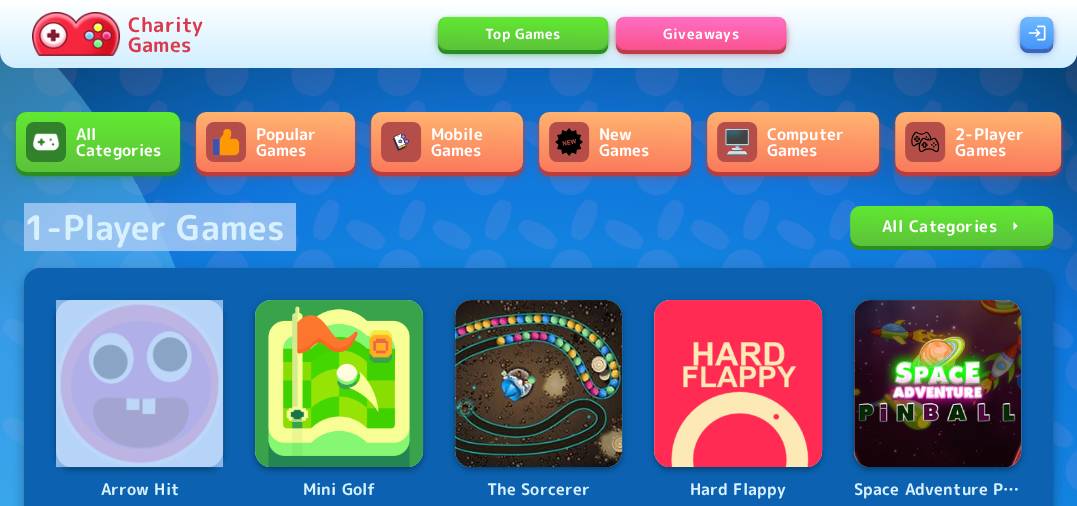 click on "Popular Games" at bounding box center (275, 142) 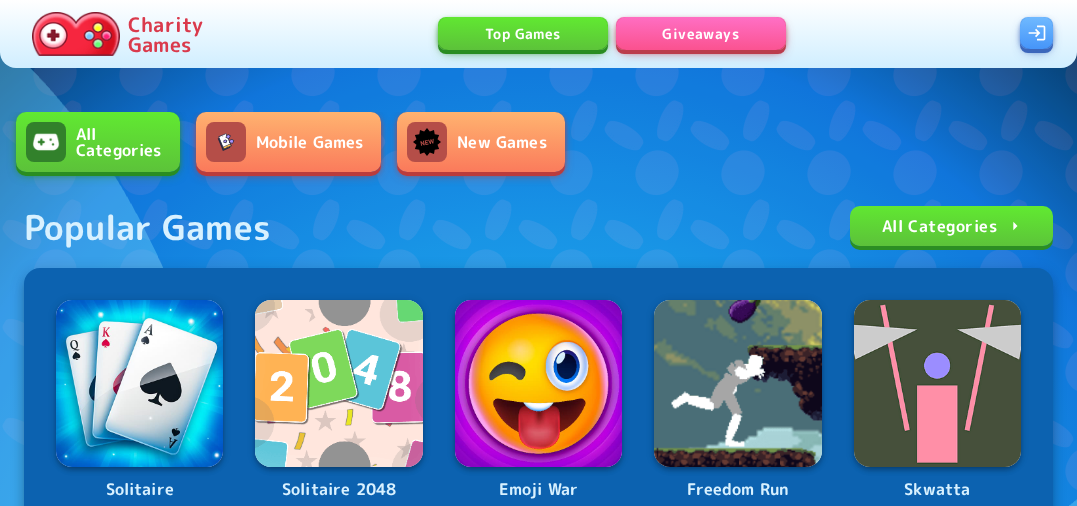 scroll, scrollTop: 0, scrollLeft: 0, axis: both 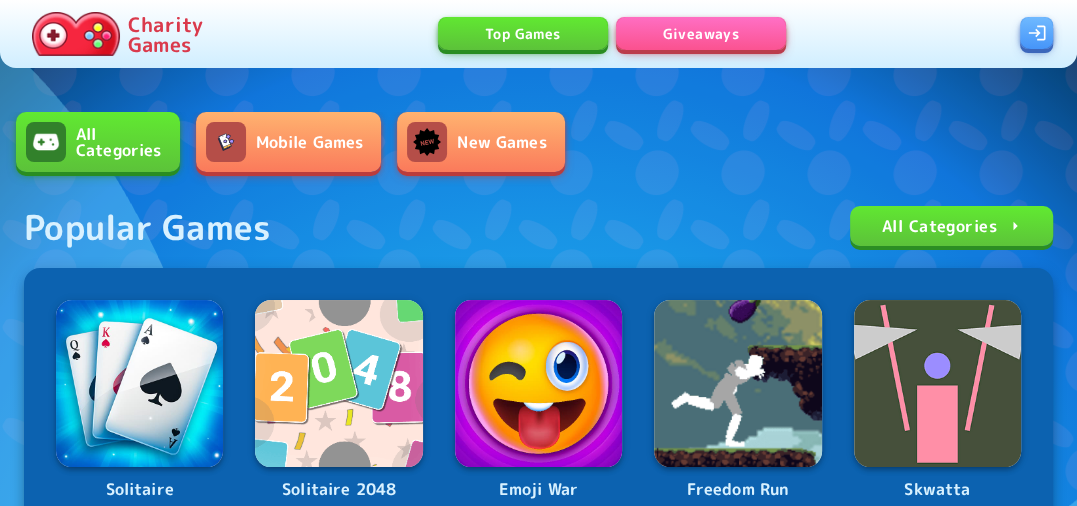 click on "Top Games" at bounding box center [523, 33] 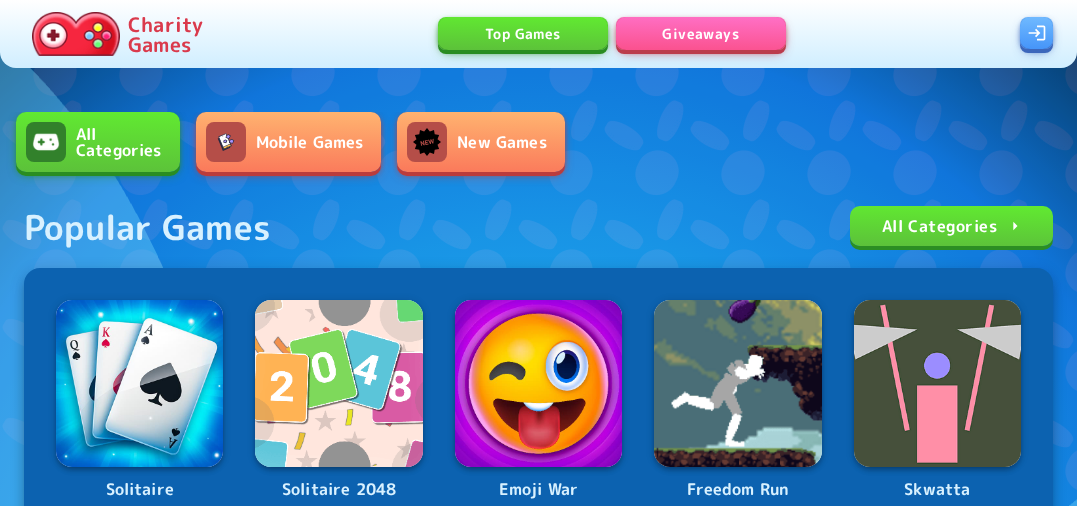 scroll, scrollTop: 0, scrollLeft: 0, axis: both 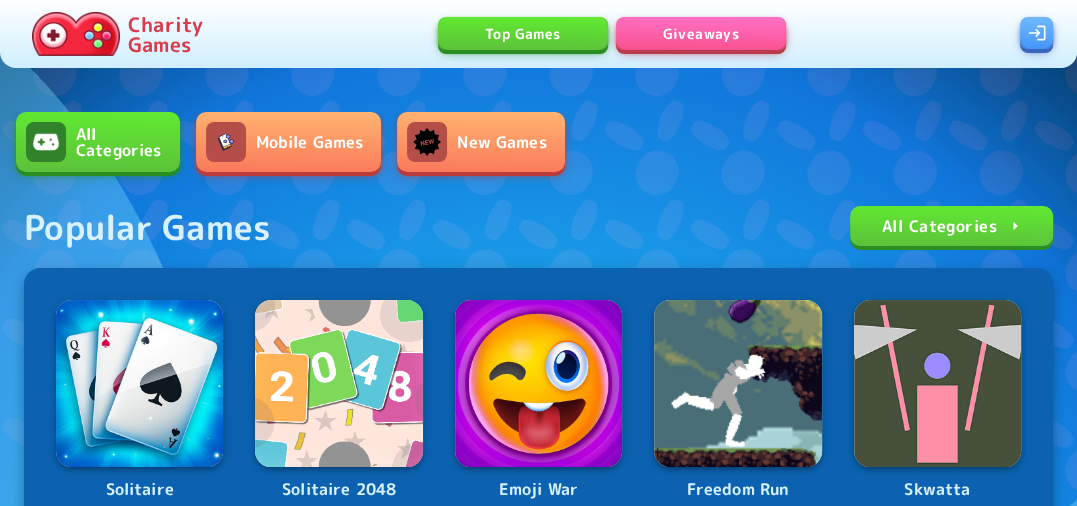 click on "Mobile Games" at bounding box center [289, 142] 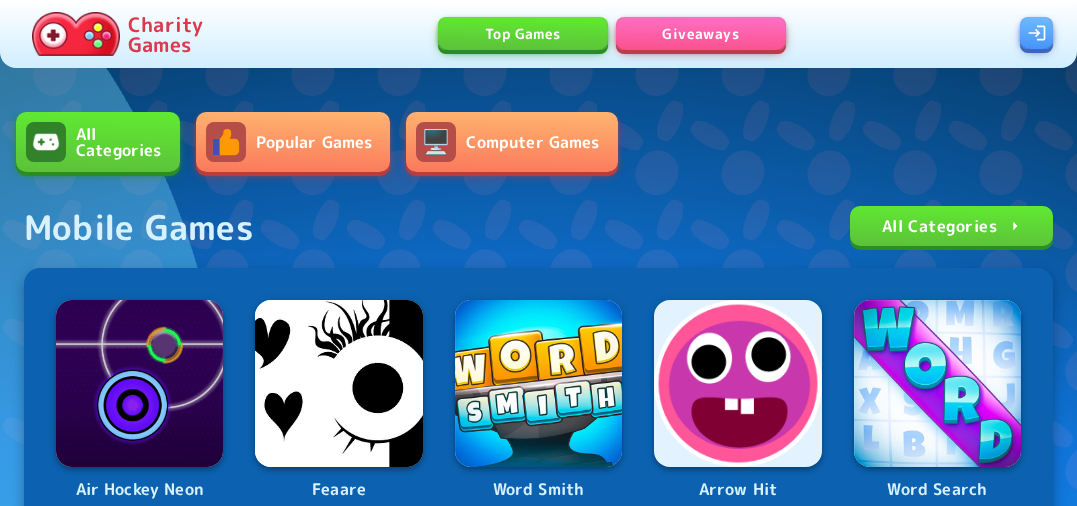 scroll, scrollTop: 0, scrollLeft: 0, axis: both 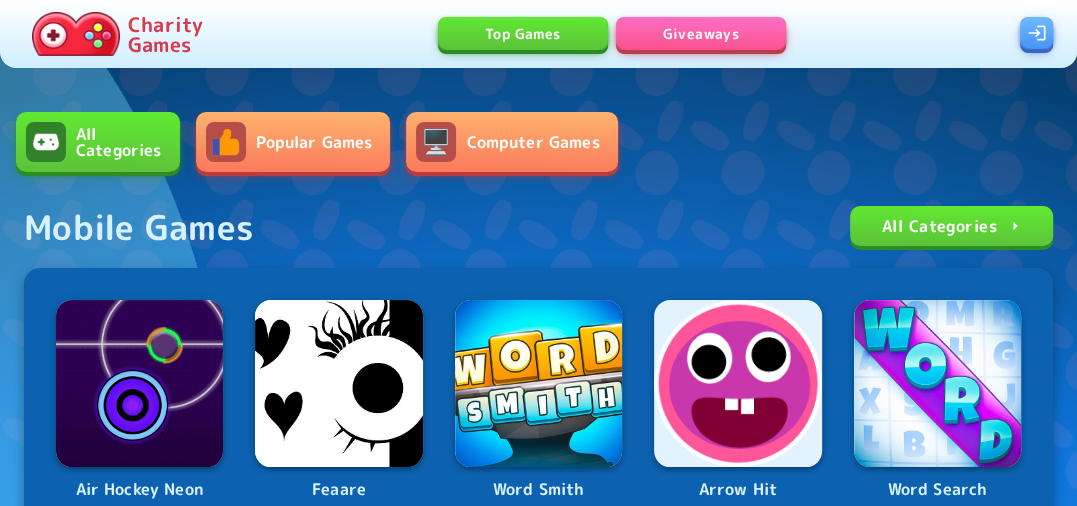 click on "Computer Games" at bounding box center [511, 142] 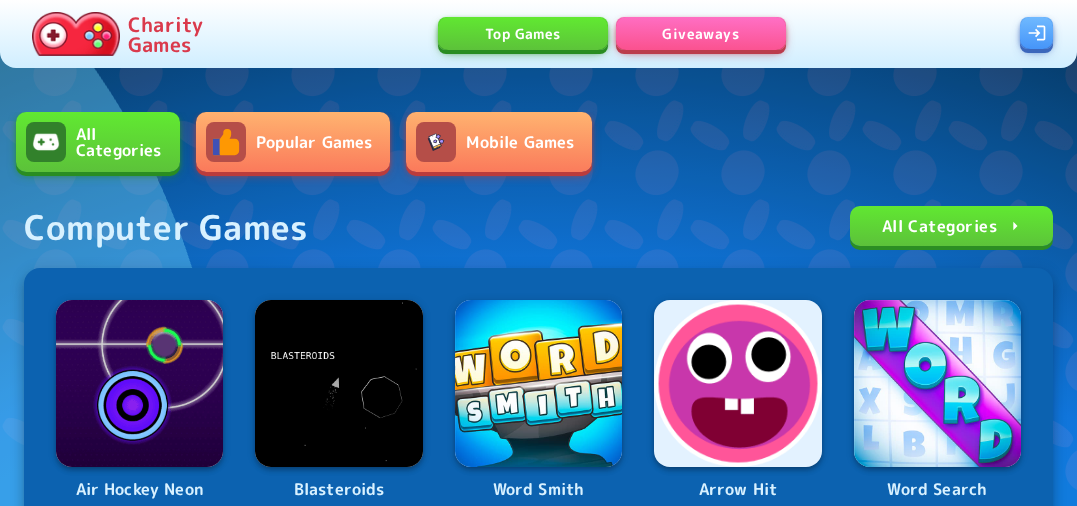 scroll, scrollTop: 0, scrollLeft: 0, axis: both 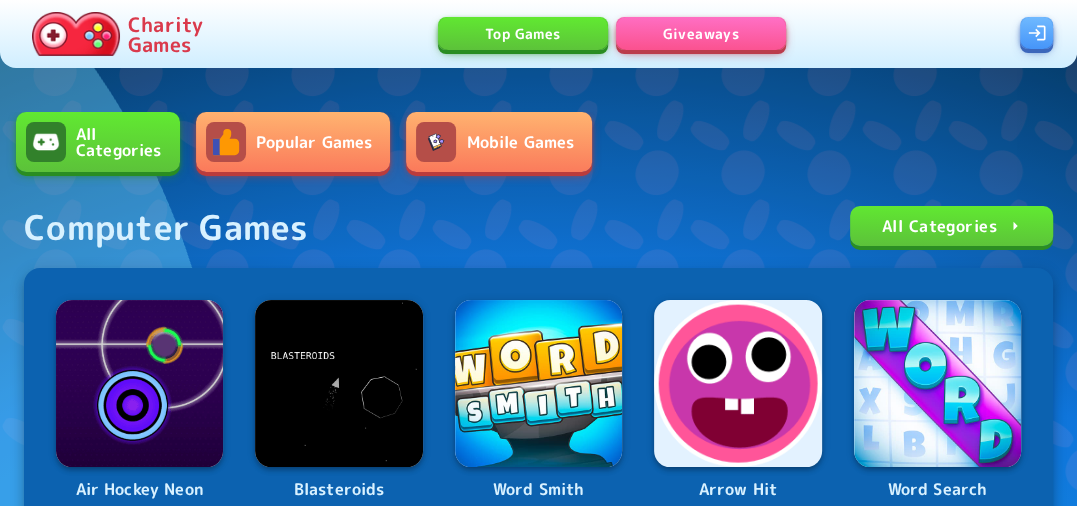 click at bounding box center (1036, 33) 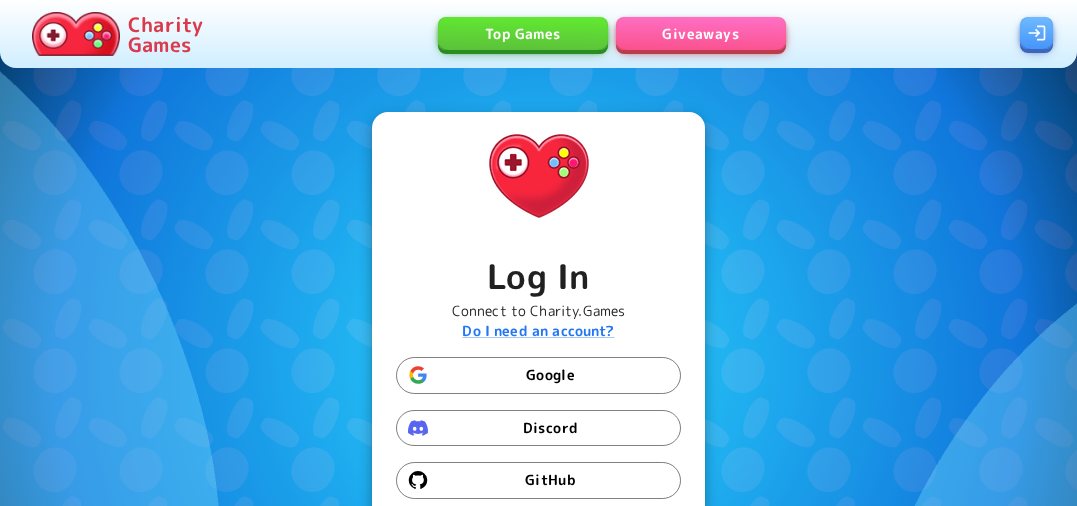 scroll, scrollTop: 0, scrollLeft: 0, axis: both 